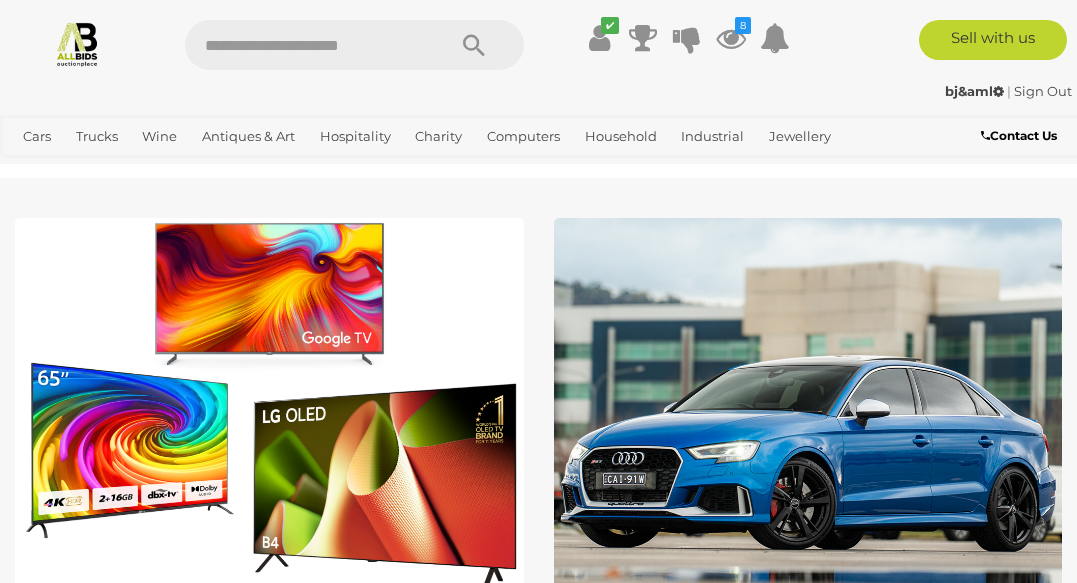 scroll, scrollTop: 0, scrollLeft: 0, axis: both 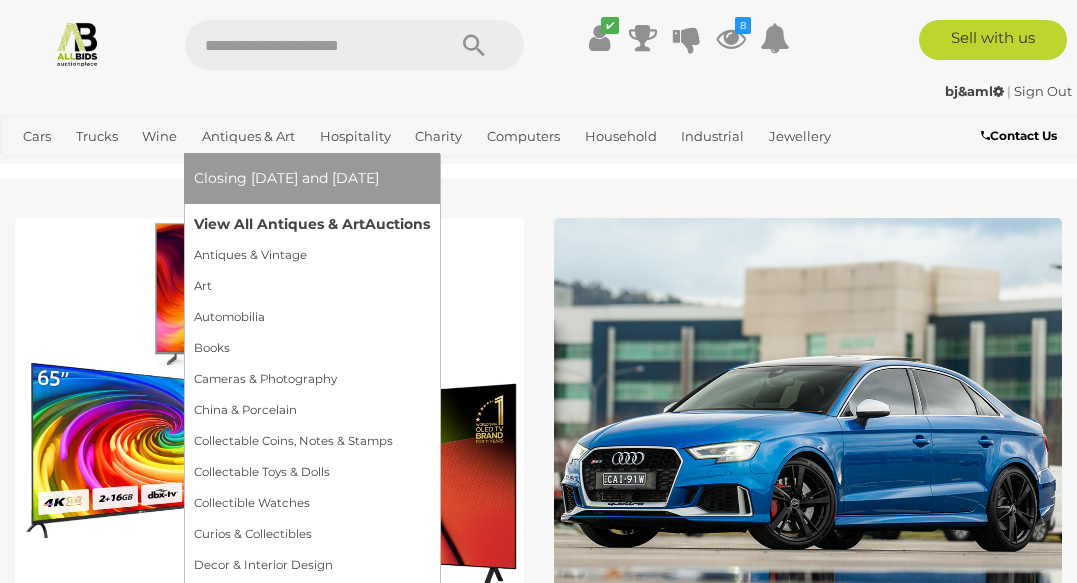 click on "View All Antiques & Art  Auctions" at bounding box center [312, 224] 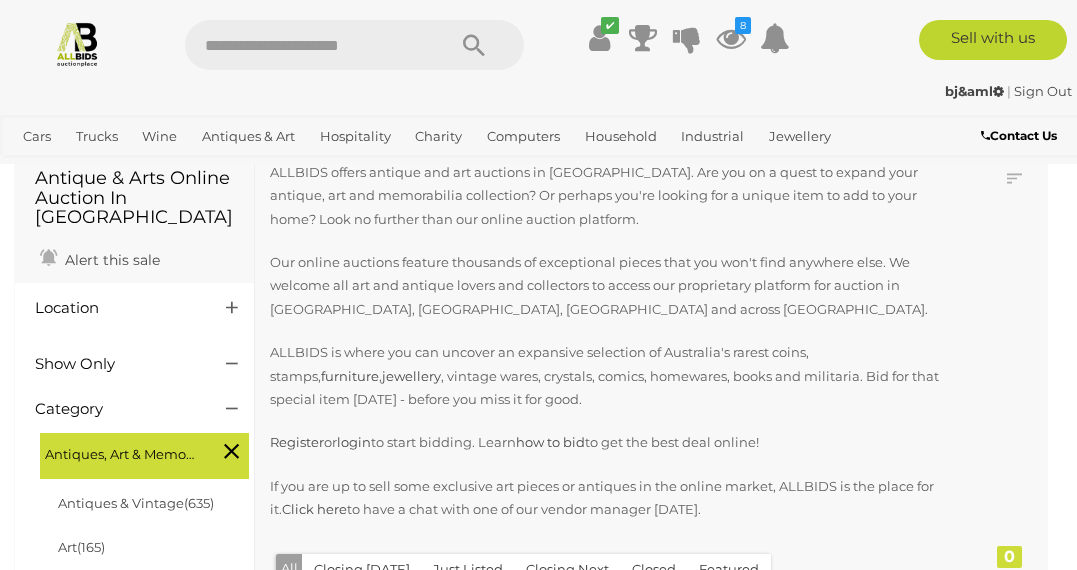 scroll, scrollTop: 208, scrollLeft: 0, axis: vertical 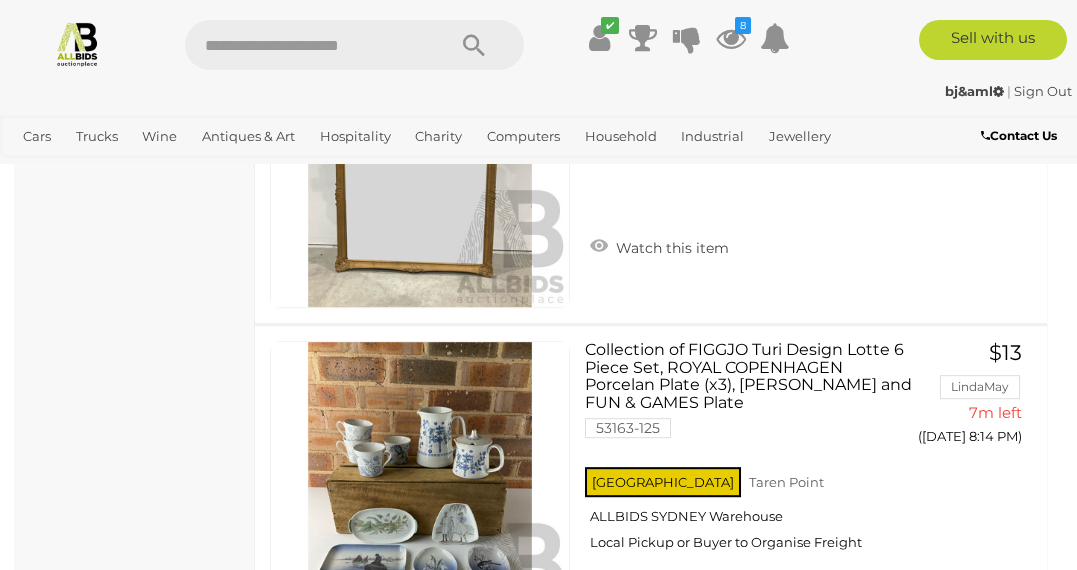 click on "Antique & Arts Online Auction In [GEOGRAPHIC_DATA]
Alert this sale
Location" at bounding box center (135, -1367) 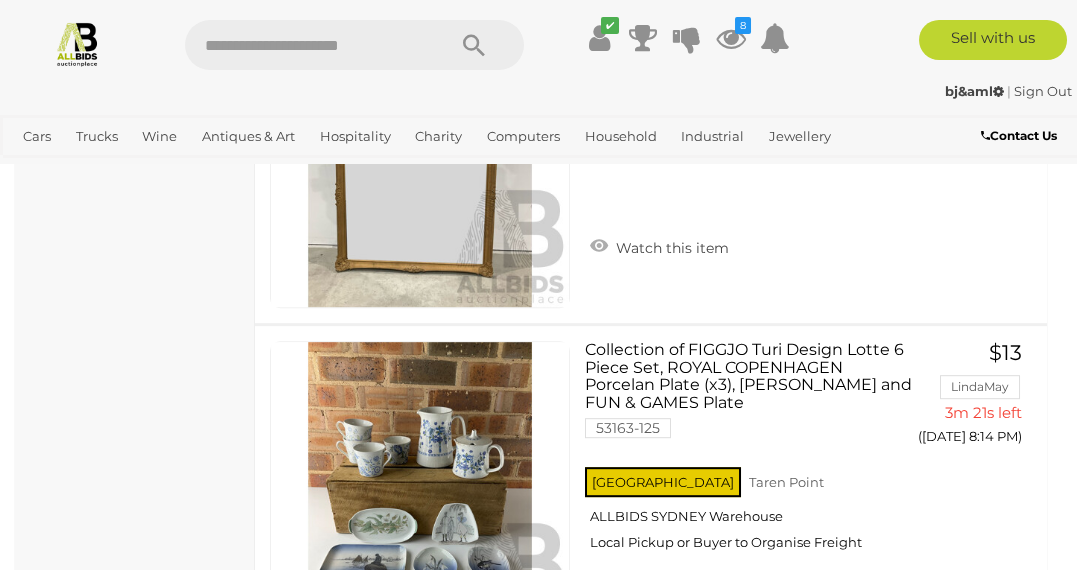 click on "Antique & Arts Online Auction In [GEOGRAPHIC_DATA]
Alert this sale
Location" at bounding box center (135, -1367) 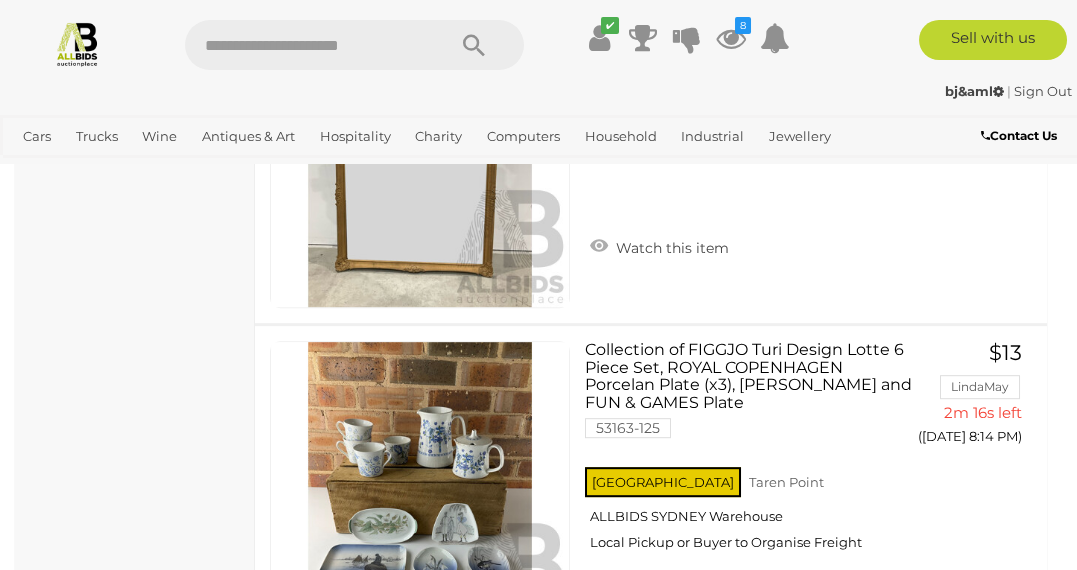 click on "Antique & Arts Online Auction In [GEOGRAPHIC_DATA]
Alert this sale
Location" at bounding box center [135, -1367] 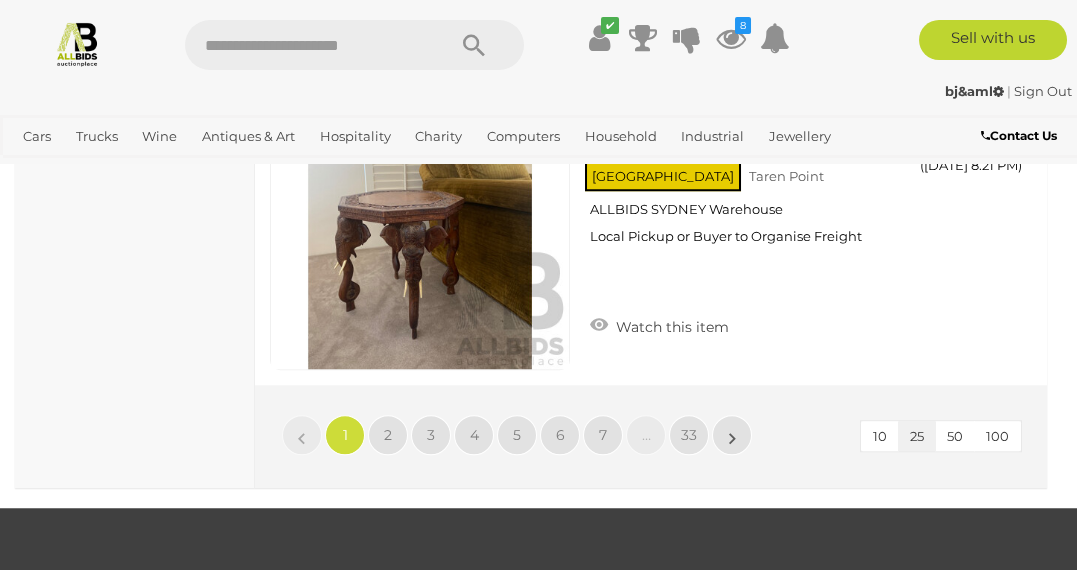 scroll, scrollTop: 8763, scrollLeft: 0, axis: vertical 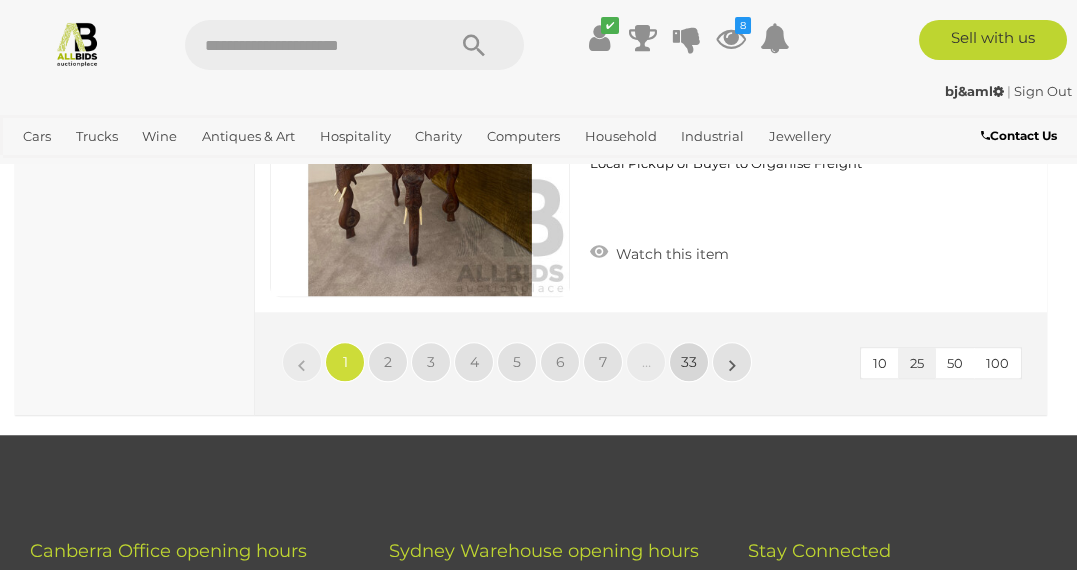 click on "33" at bounding box center [689, 362] 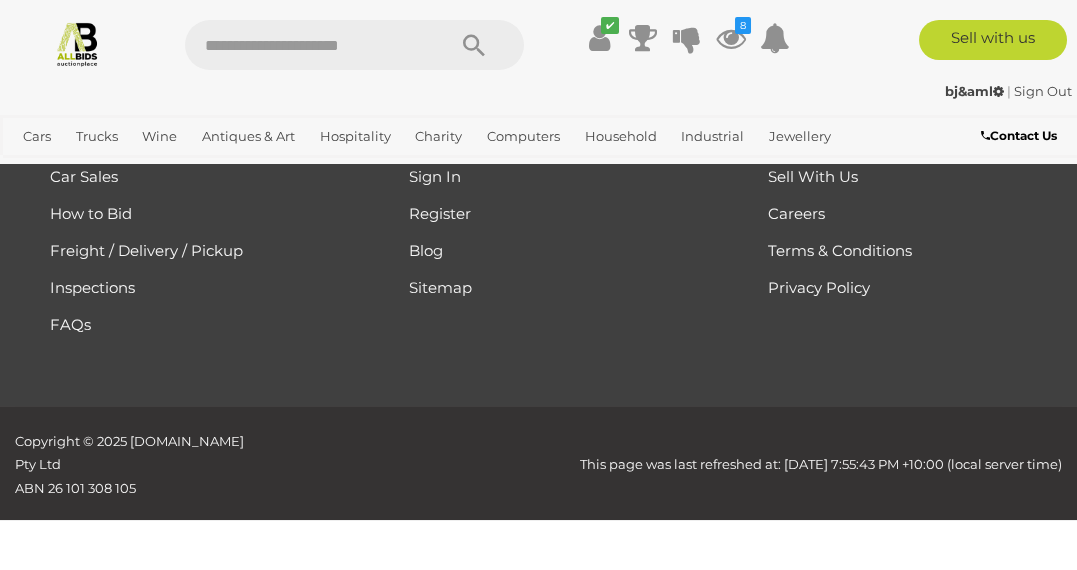 scroll, scrollTop: 518, scrollLeft: 0, axis: vertical 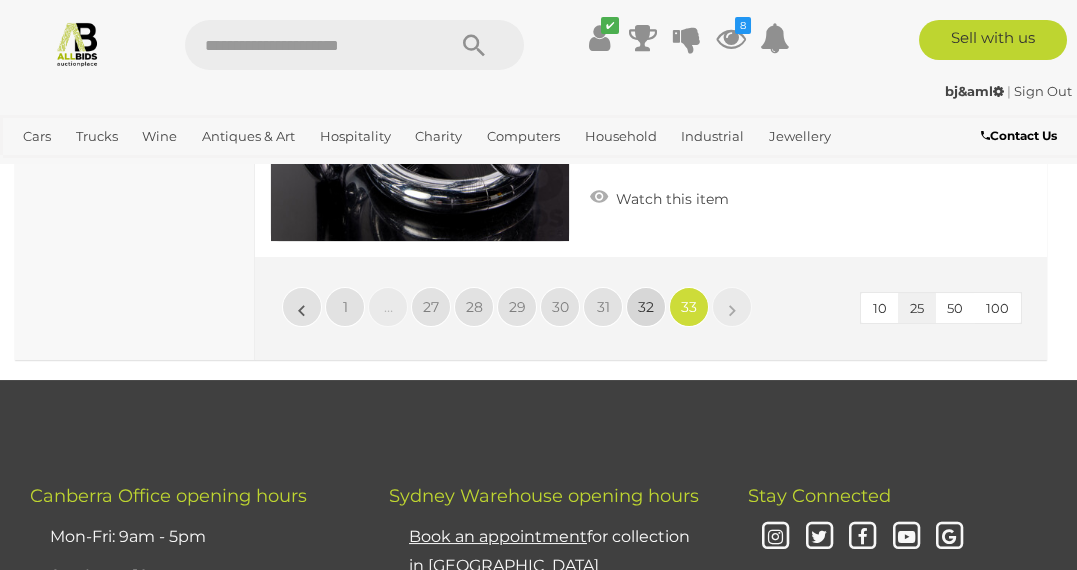click on "32" at bounding box center (646, 307) 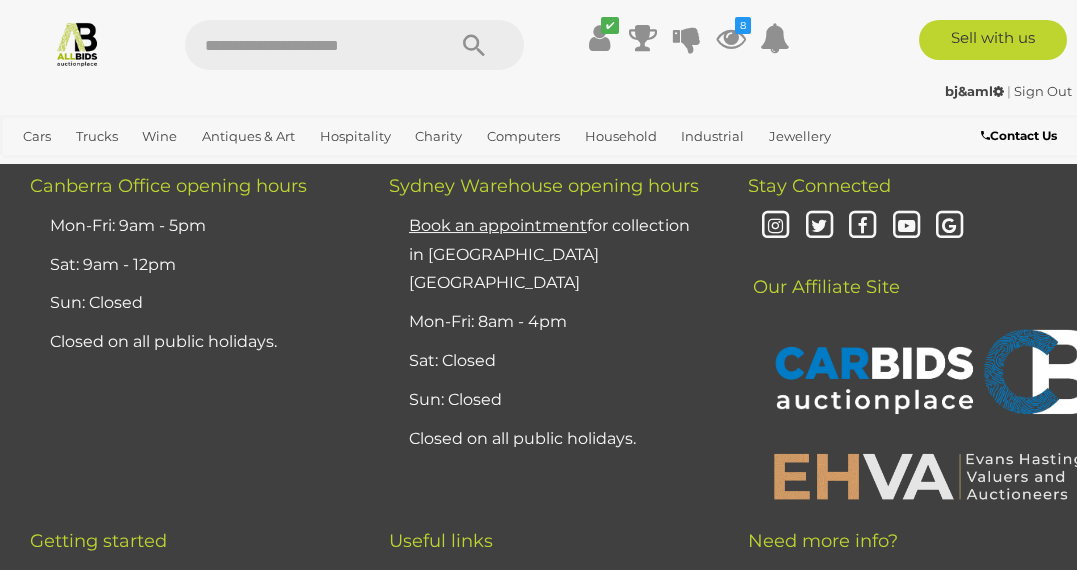 scroll, scrollTop: 518, scrollLeft: 0, axis: vertical 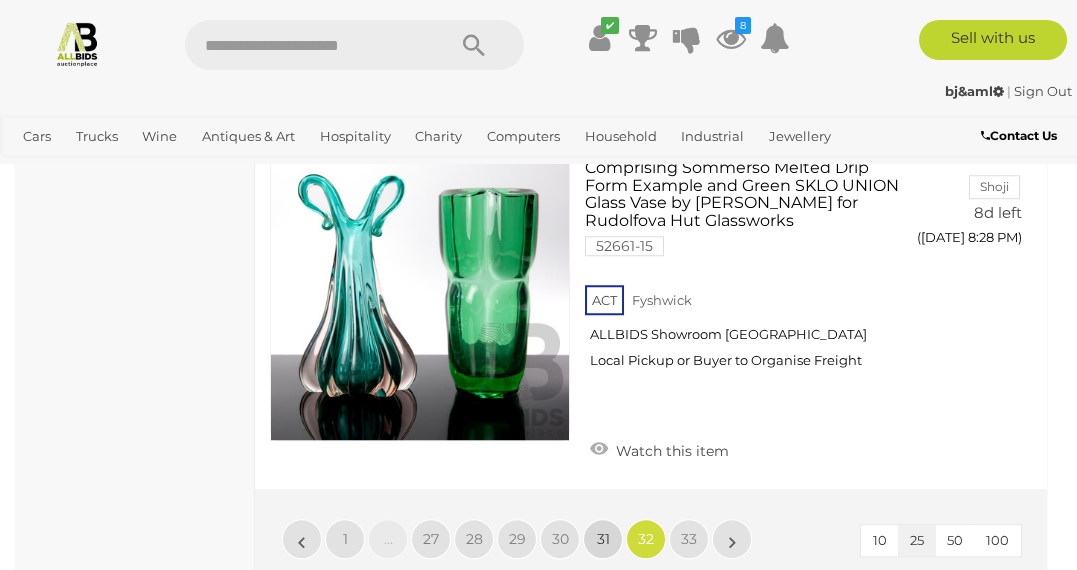 click on "31" at bounding box center [603, 539] 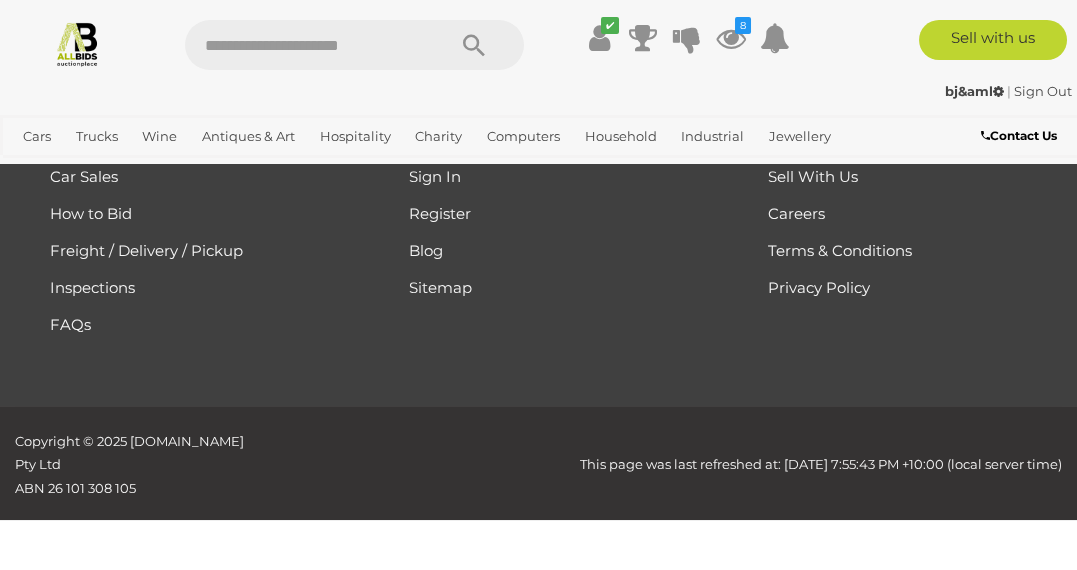 scroll, scrollTop: 518, scrollLeft: 0, axis: vertical 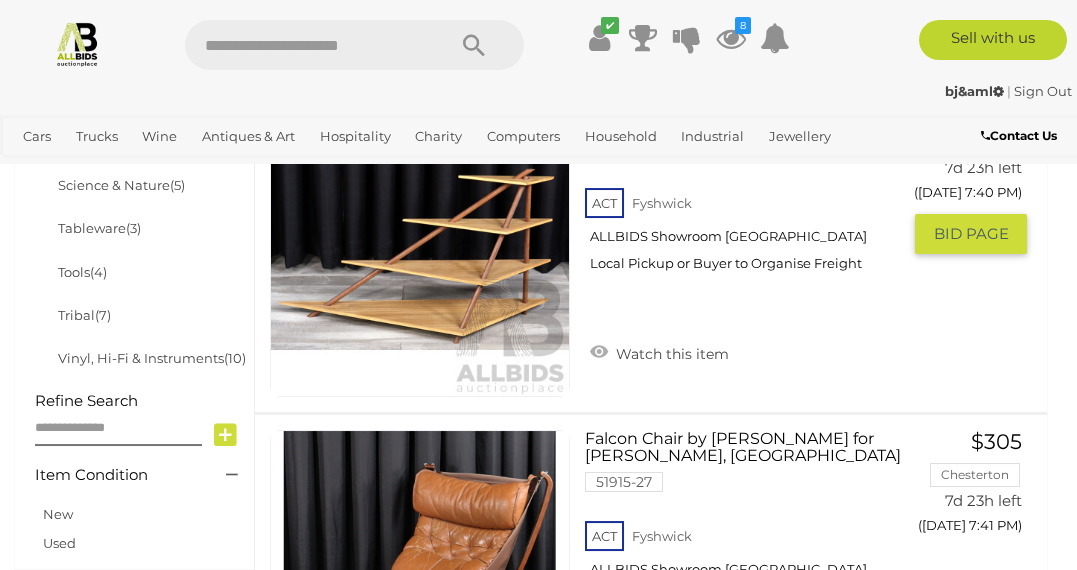 click on "Modernist Timber Four Tier Open Shelves
51915-13
ACT Fyshwick ALLBIDS Showroom Fyshwick  $69 GO TO" at bounding box center (651, 247) 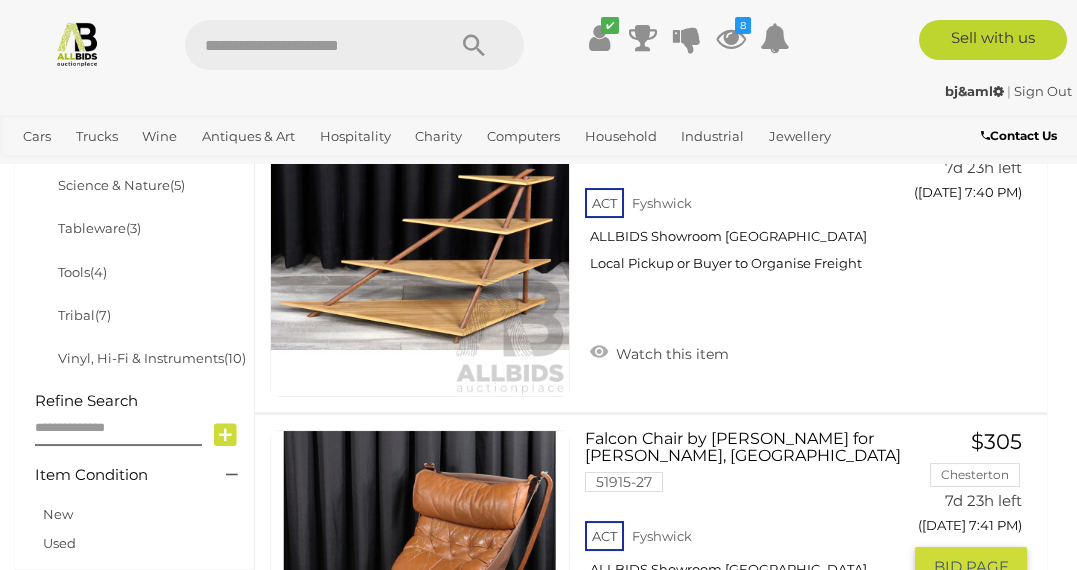 click on "$305
[GEOGRAPHIC_DATA]
7d 23h left
([DATE] 7:41 PM) GO TO" at bounding box center [978, 509] 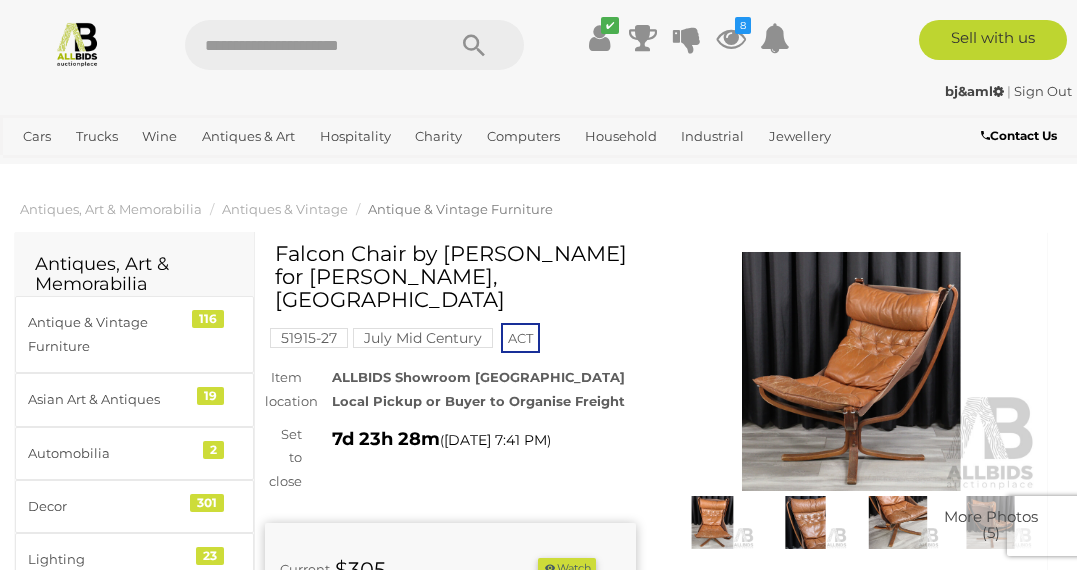 scroll, scrollTop: 0, scrollLeft: 0, axis: both 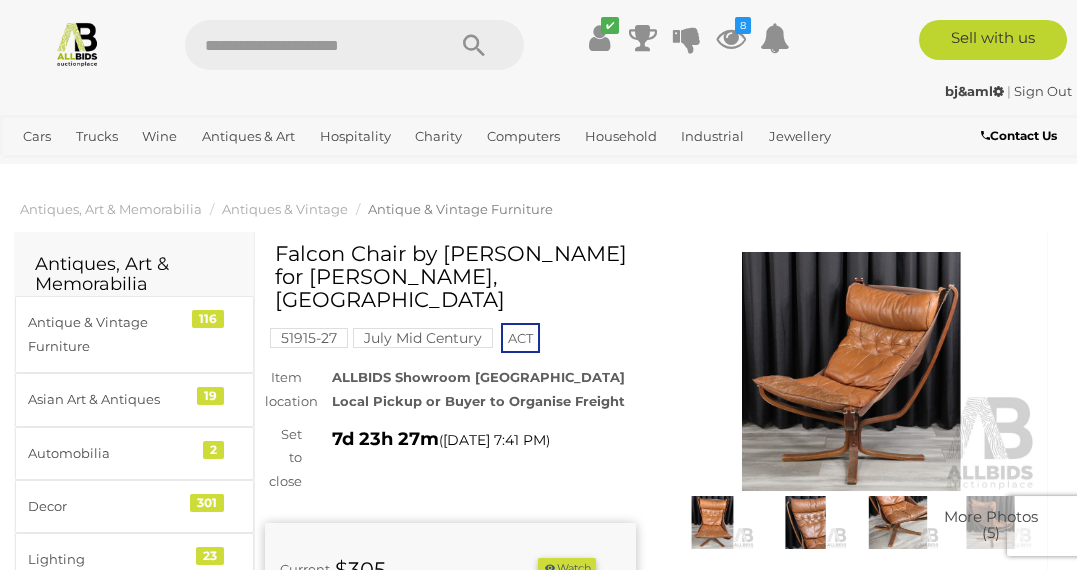 click at bounding box center (851, 371) 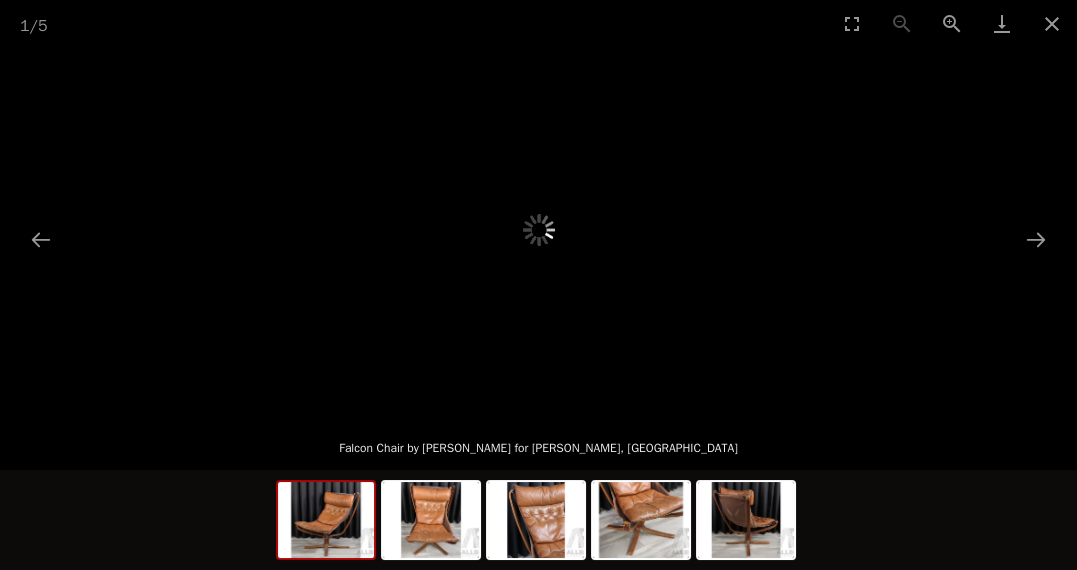 drag, startPoint x: 0, startPoint y: 0, endPoint x: 975, endPoint y: 414, distance: 1059.2549 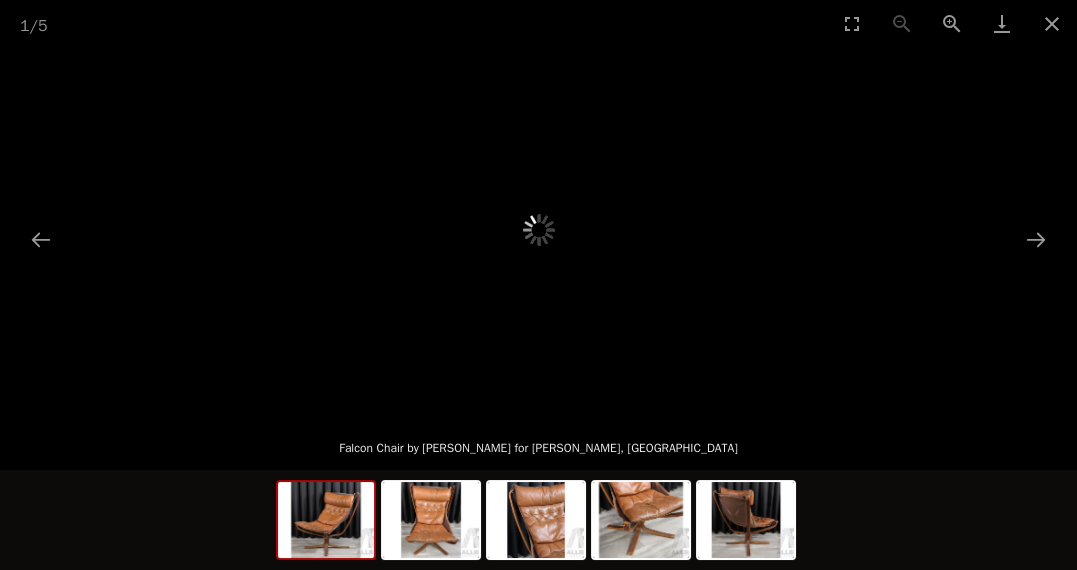 click on "1  /
5
Falcon Chair by Sigurd Ressell for Vatne Møbler, Norway" at bounding box center [538, 285] 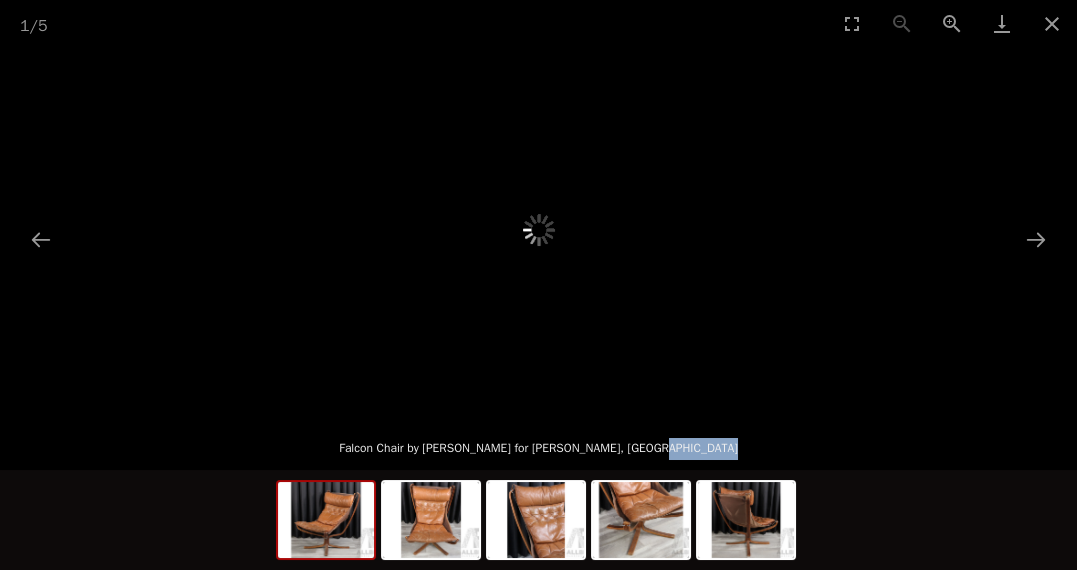 click on "Falcon Chair by [PERSON_NAME] for [PERSON_NAME], [GEOGRAPHIC_DATA]" at bounding box center (538, 441) 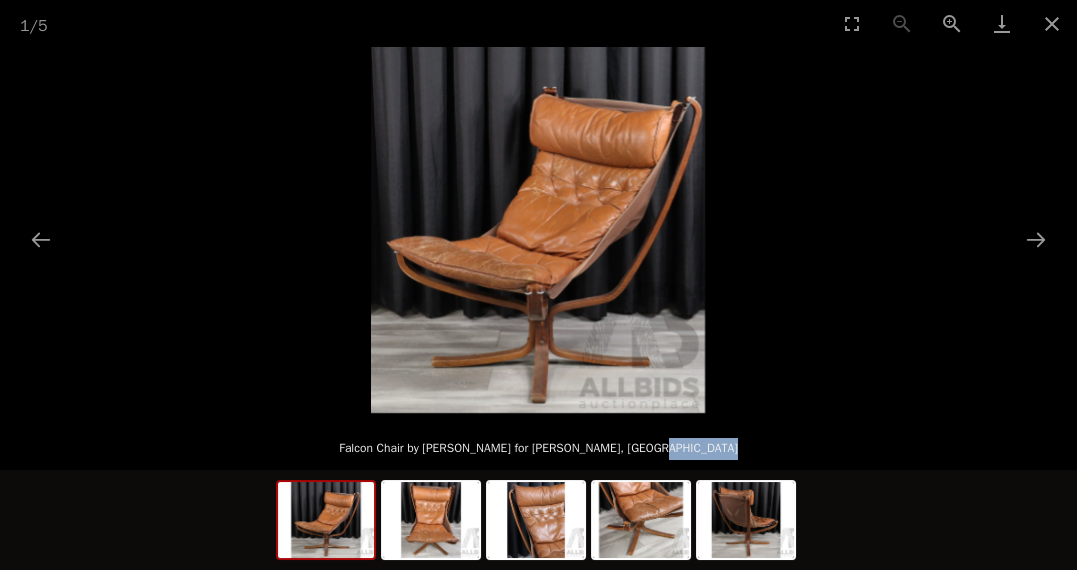scroll, scrollTop: 33, scrollLeft: 0, axis: vertical 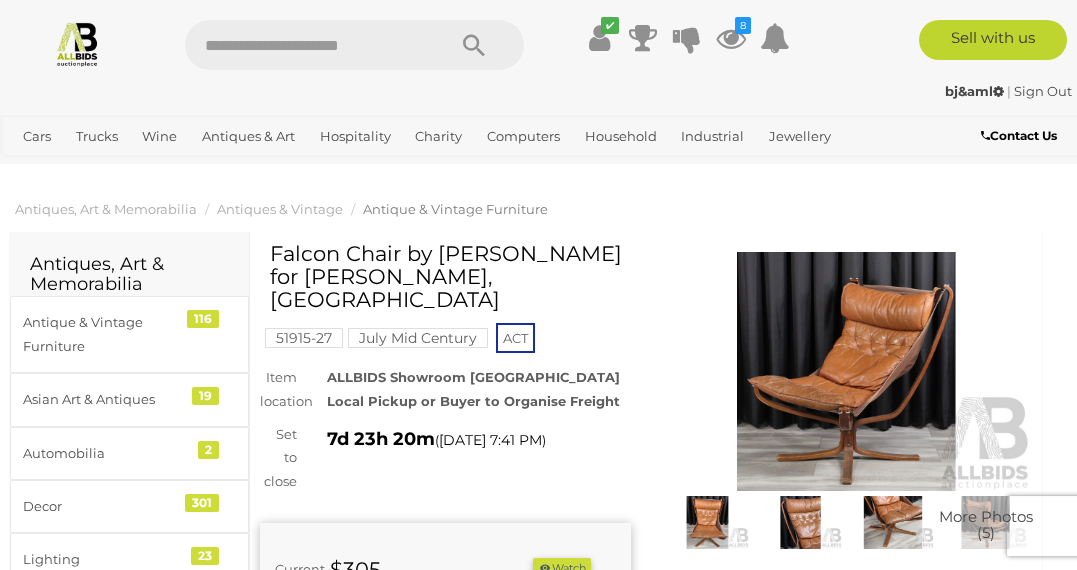click at bounding box center (538, 230) 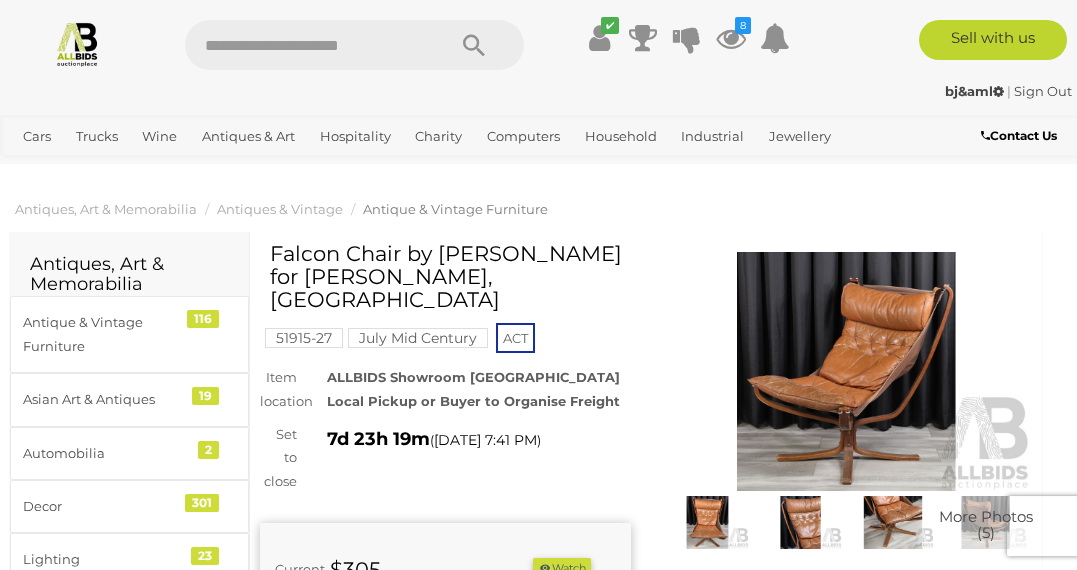 click at bounding box center (77, 43) 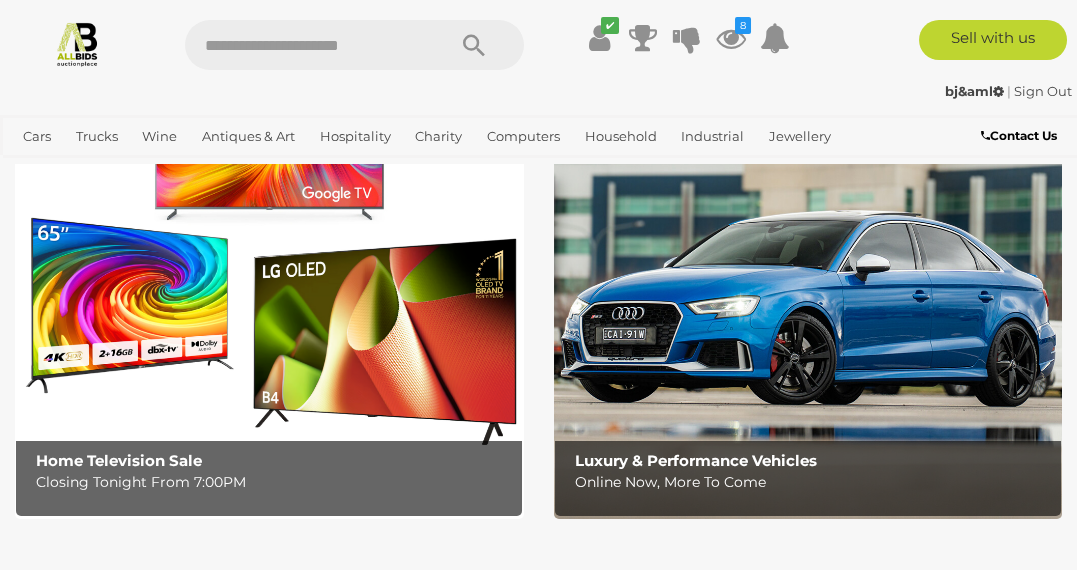 scroll, scrollTop: 145, scrollLeft: 0, axis: vertical 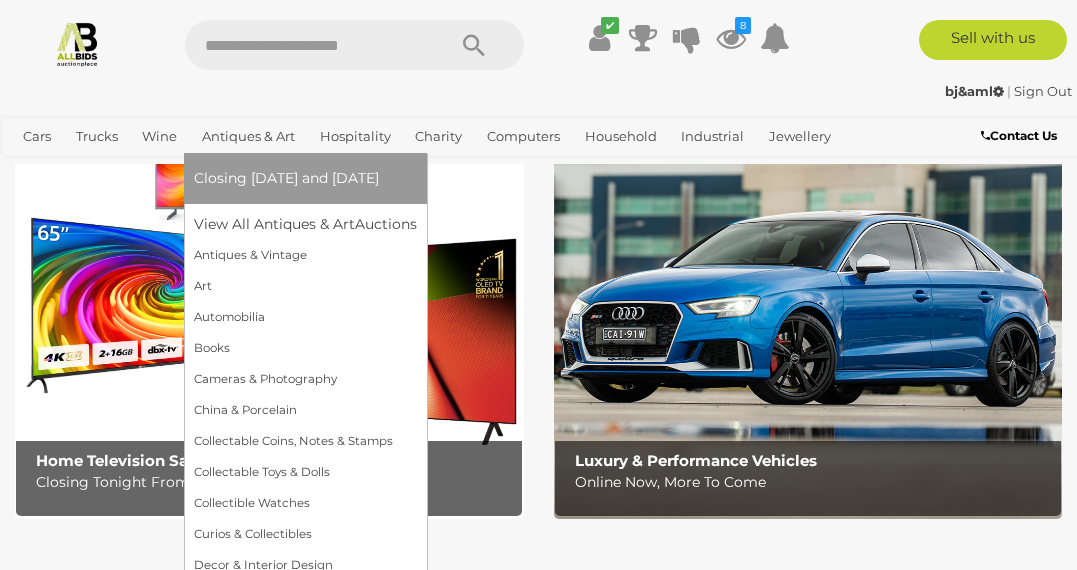 click on "Antiques & Art" at bounding box center (248, 136) 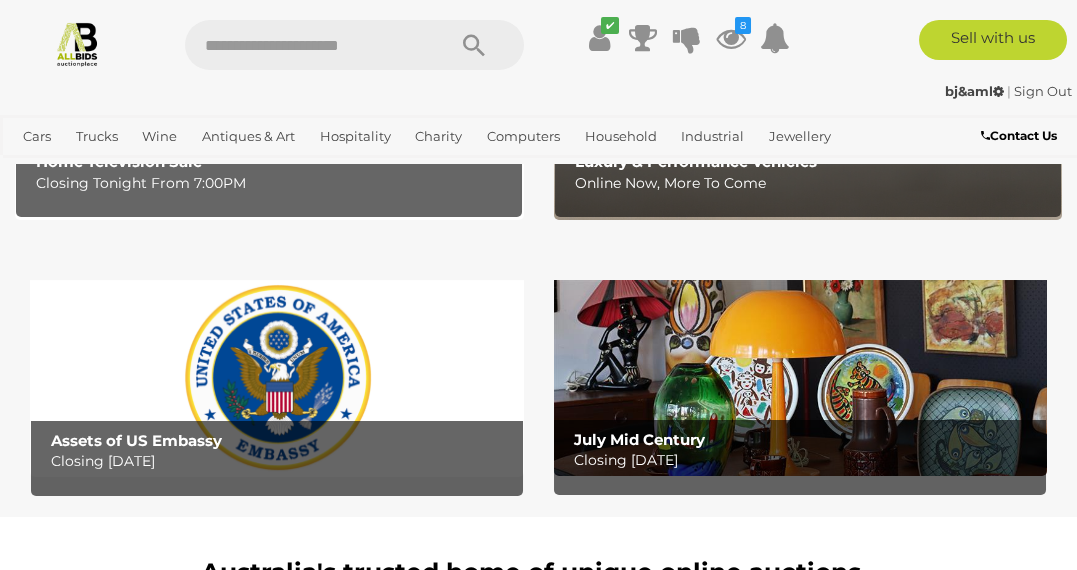 scroll, scrollTop: 498, scrollLeft: 0, axis: vertical 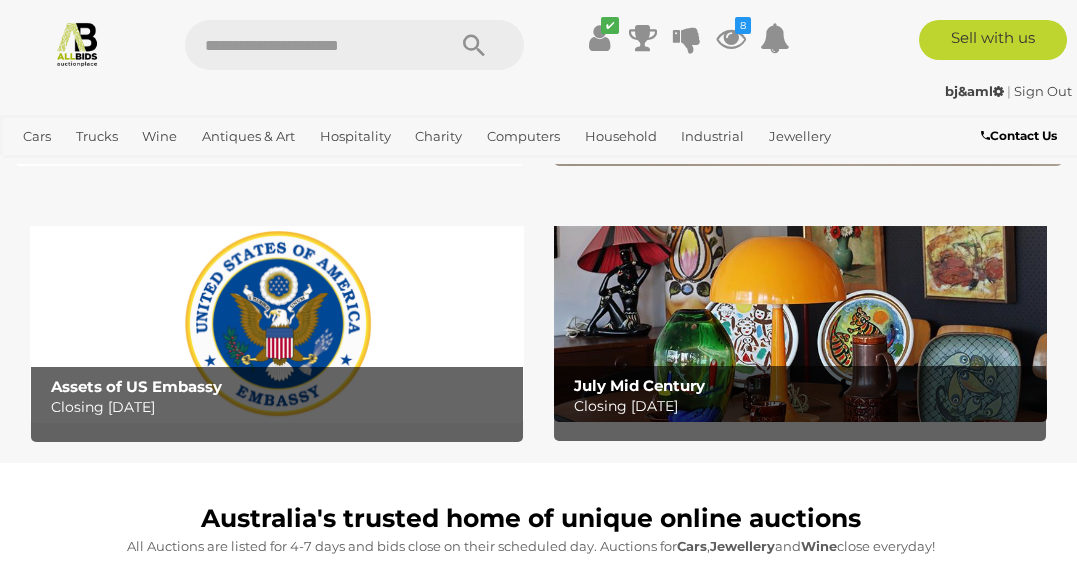 click on "<
ALLBIDS | Australia's trusted home of unique online auctions
✔ Won Items 8" at bounding box center (538, 4662) 